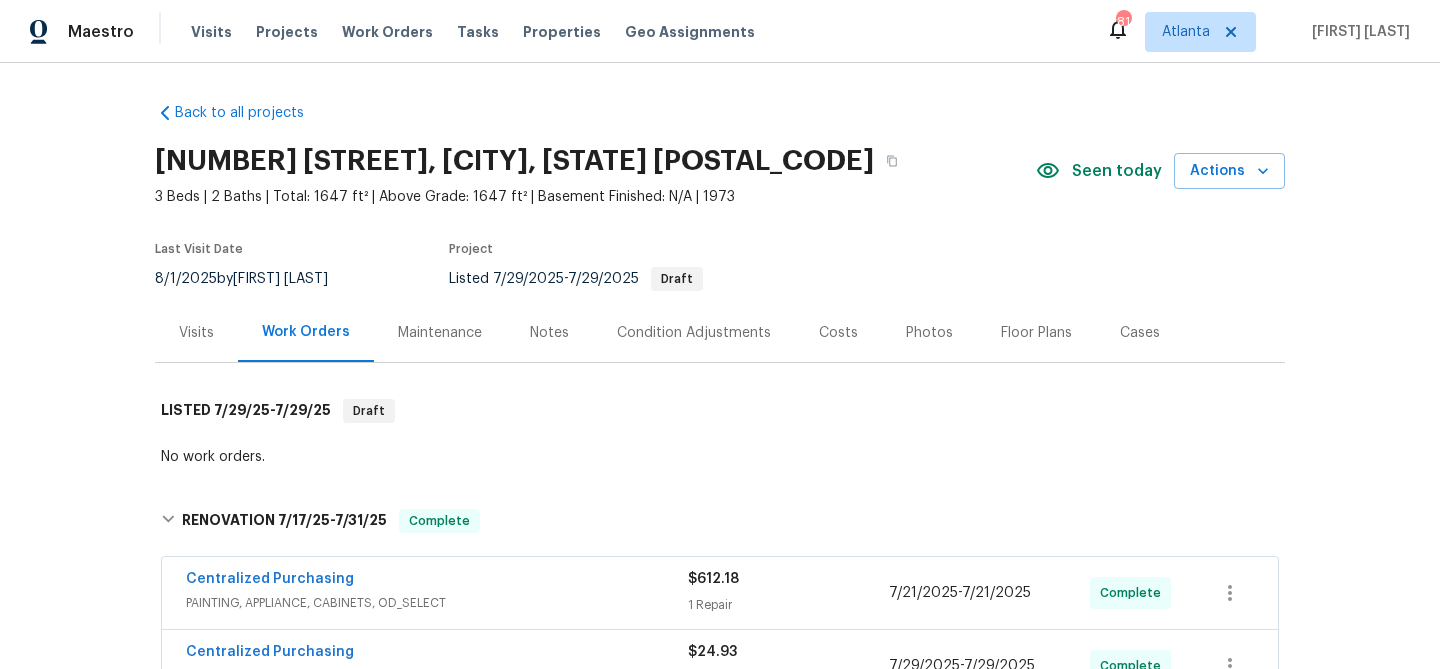 scroll, scrollTop: 0, scrollLeft: 0, axis: both 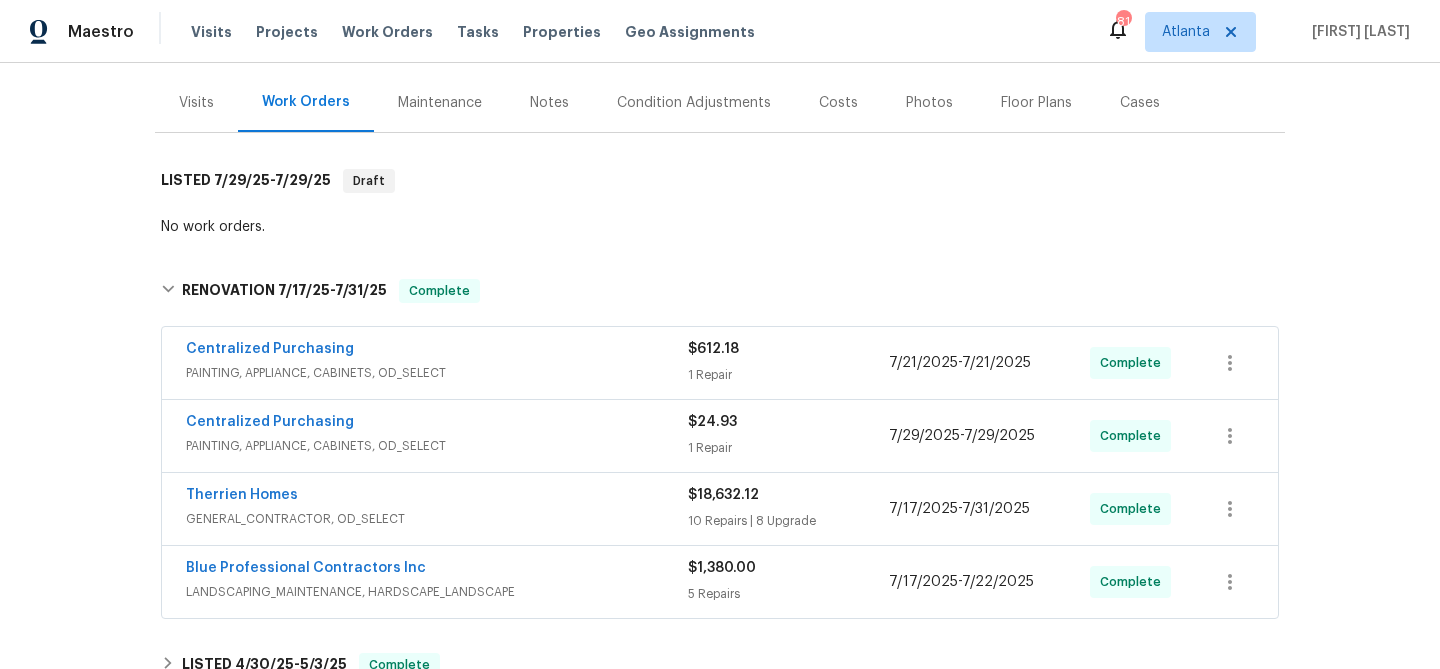 click on "RENOVATION   7/17/25  -  7/31/25 Complete" at bounding box center (720, 291) 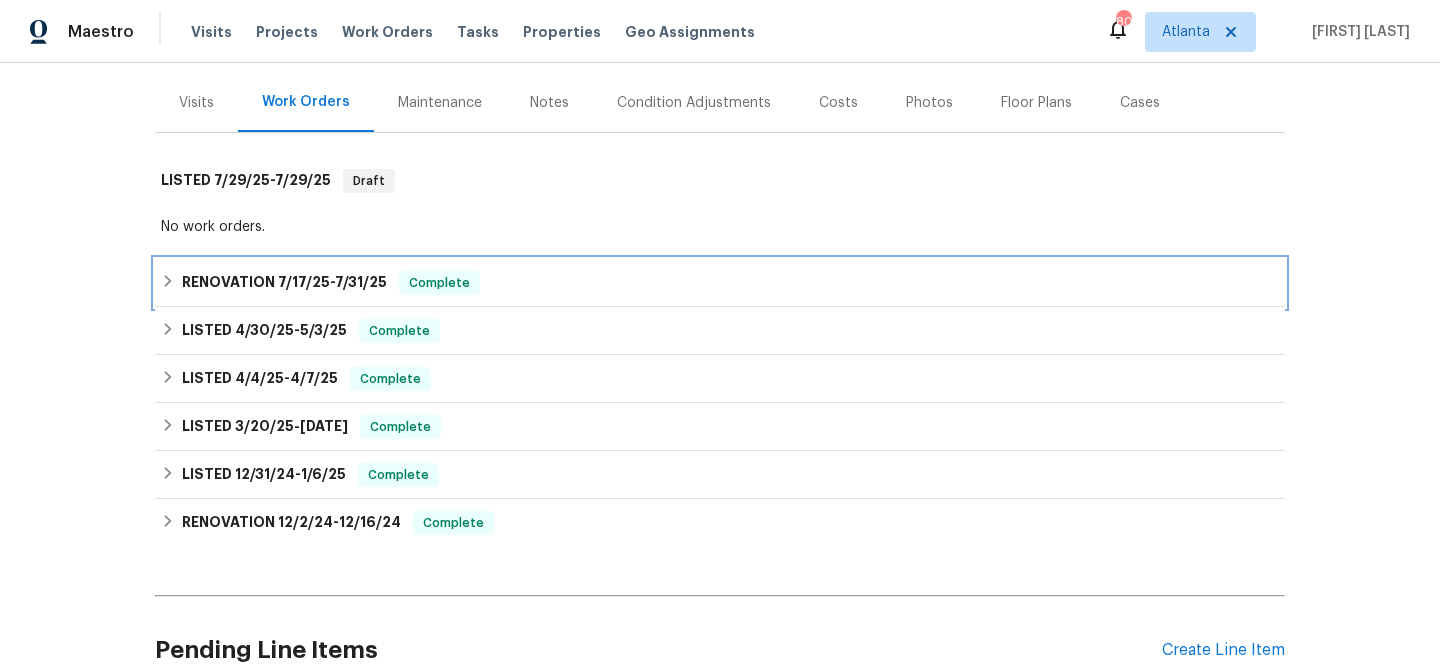 scroll, scrollTop: 0, scrollLeft: 0, axis: both 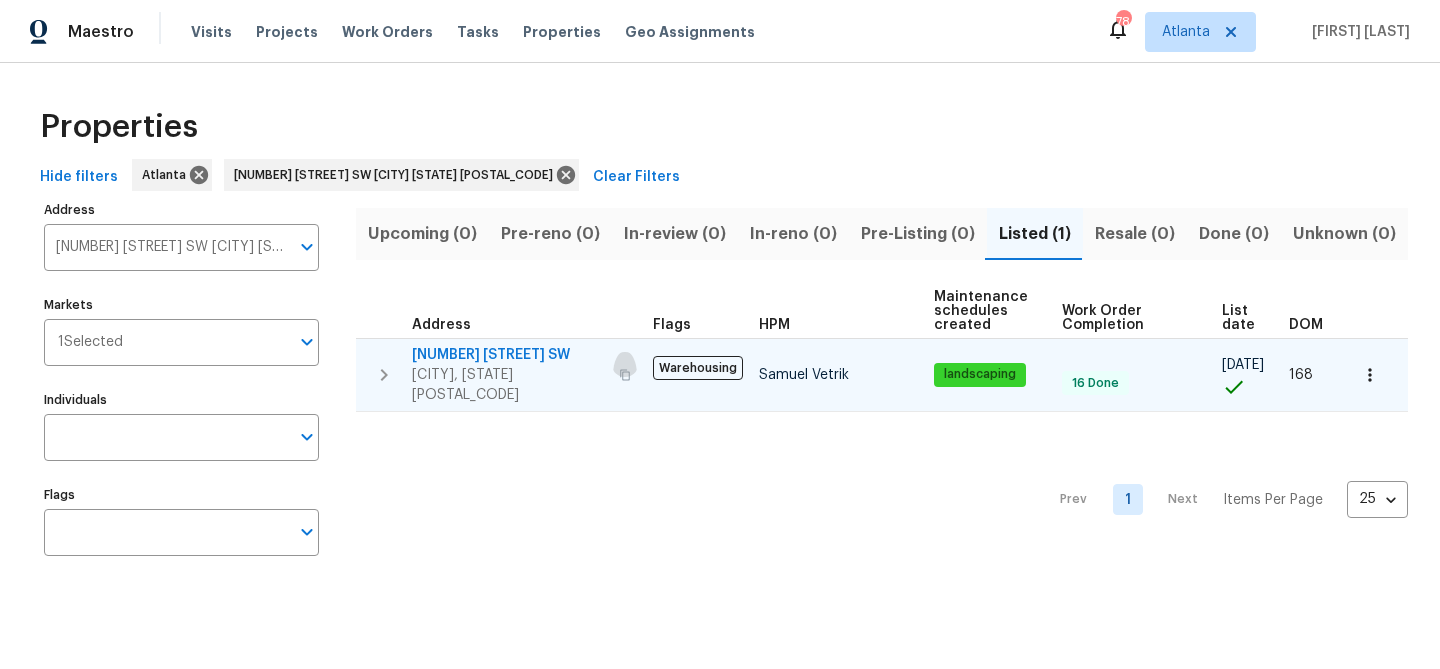 click 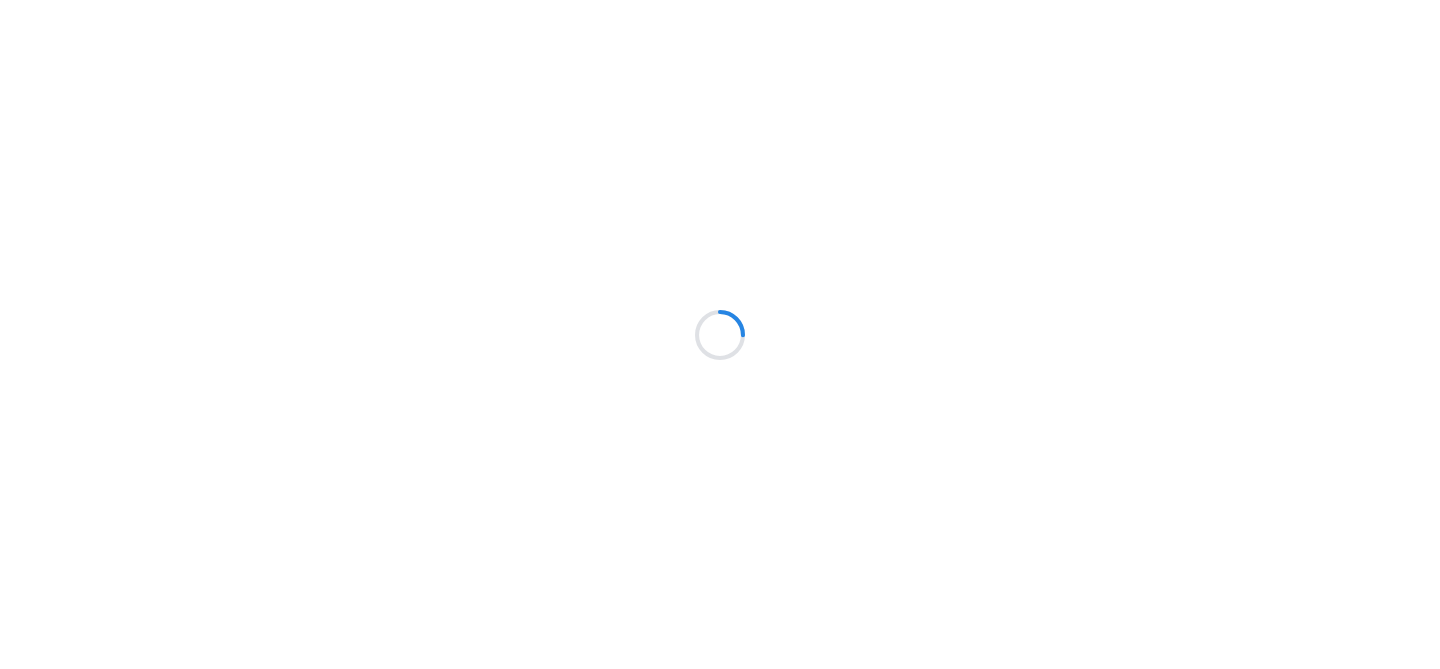 scroll, scrollTop: 0, scrollLeft: 0, axis: both 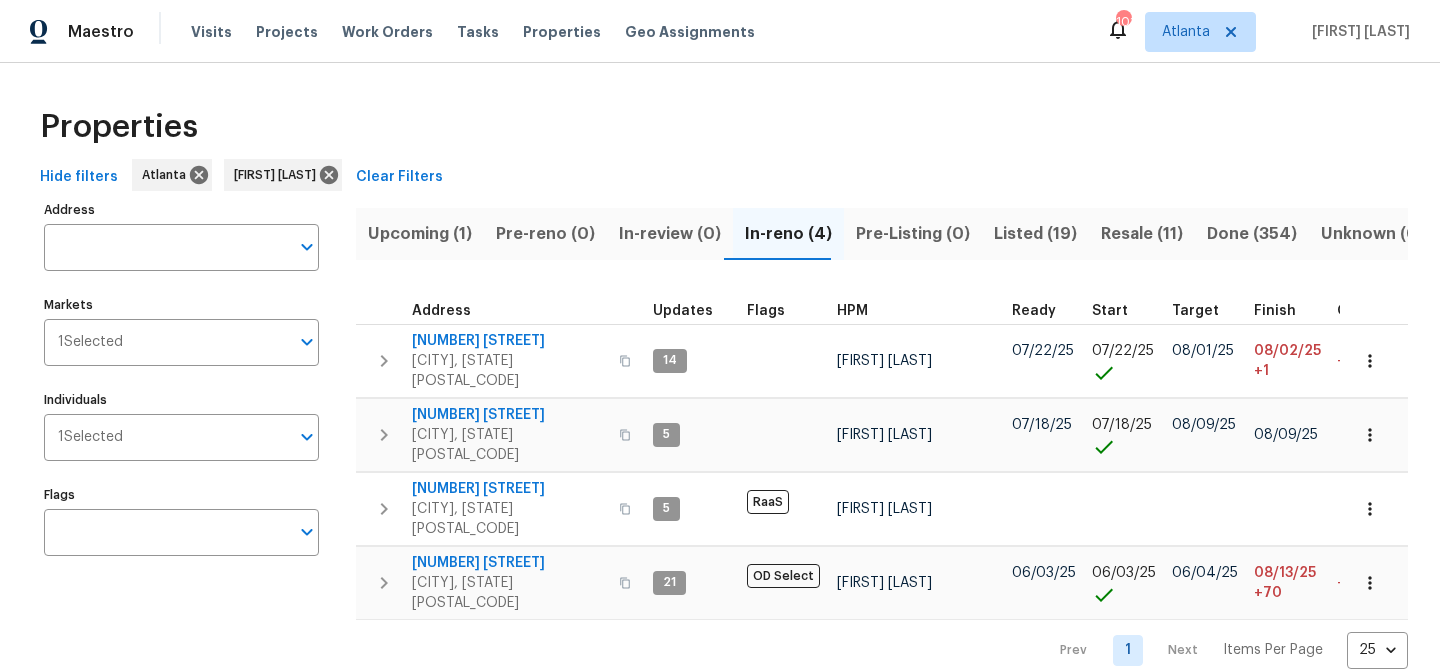 click on "Upcoming (1)" at bounding box center (420, 234) 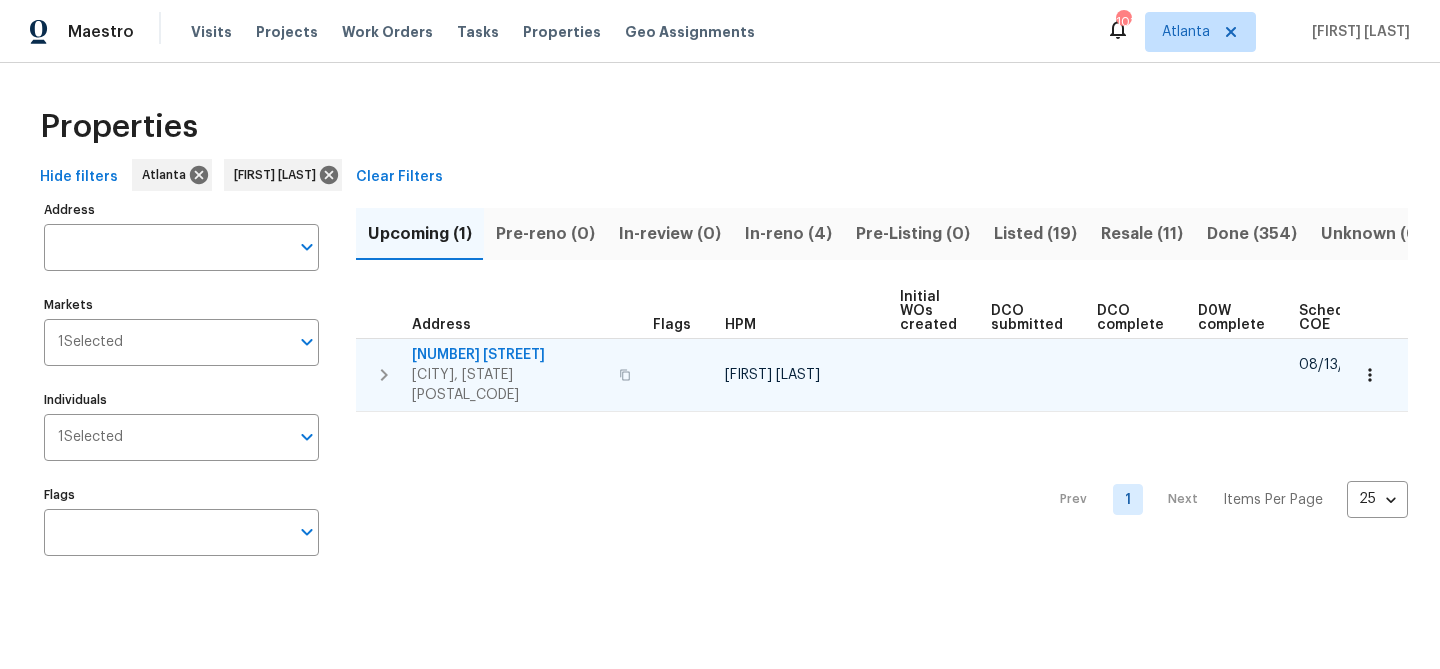 scroll, scrollTop: 0, scrollLeft: 219, axis: horizontal 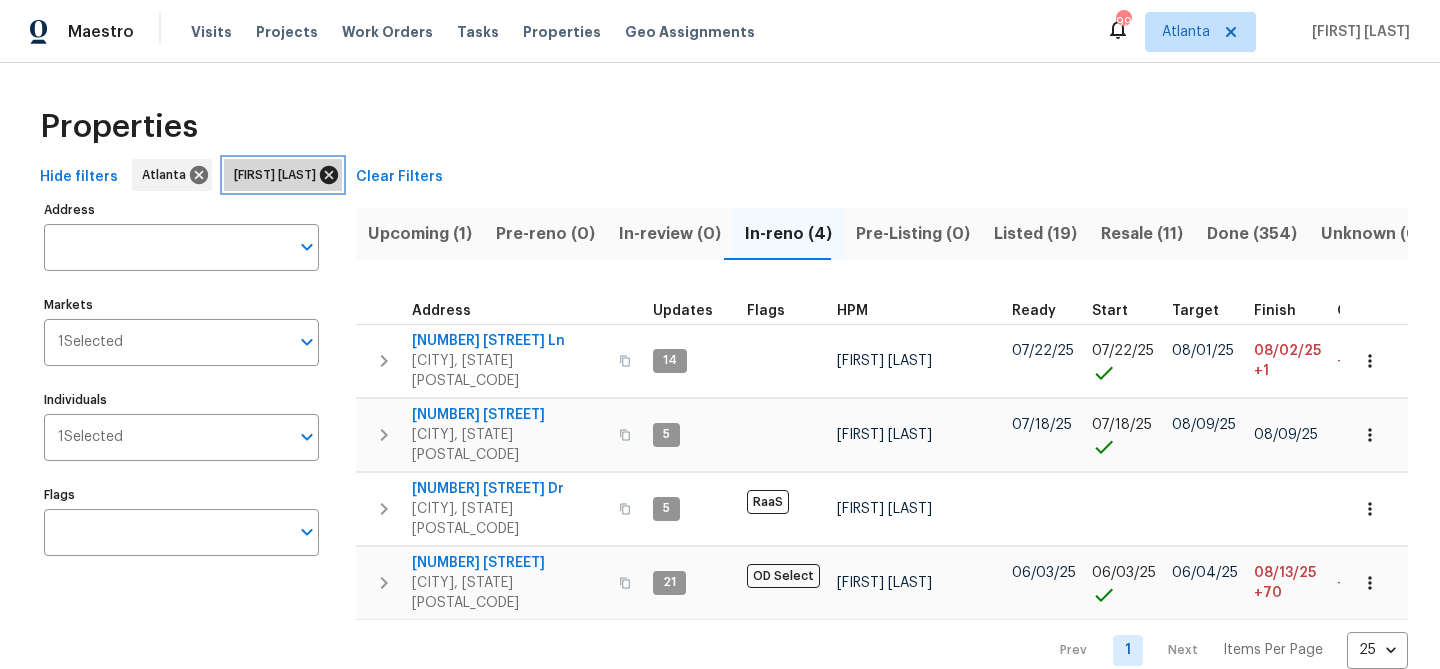click 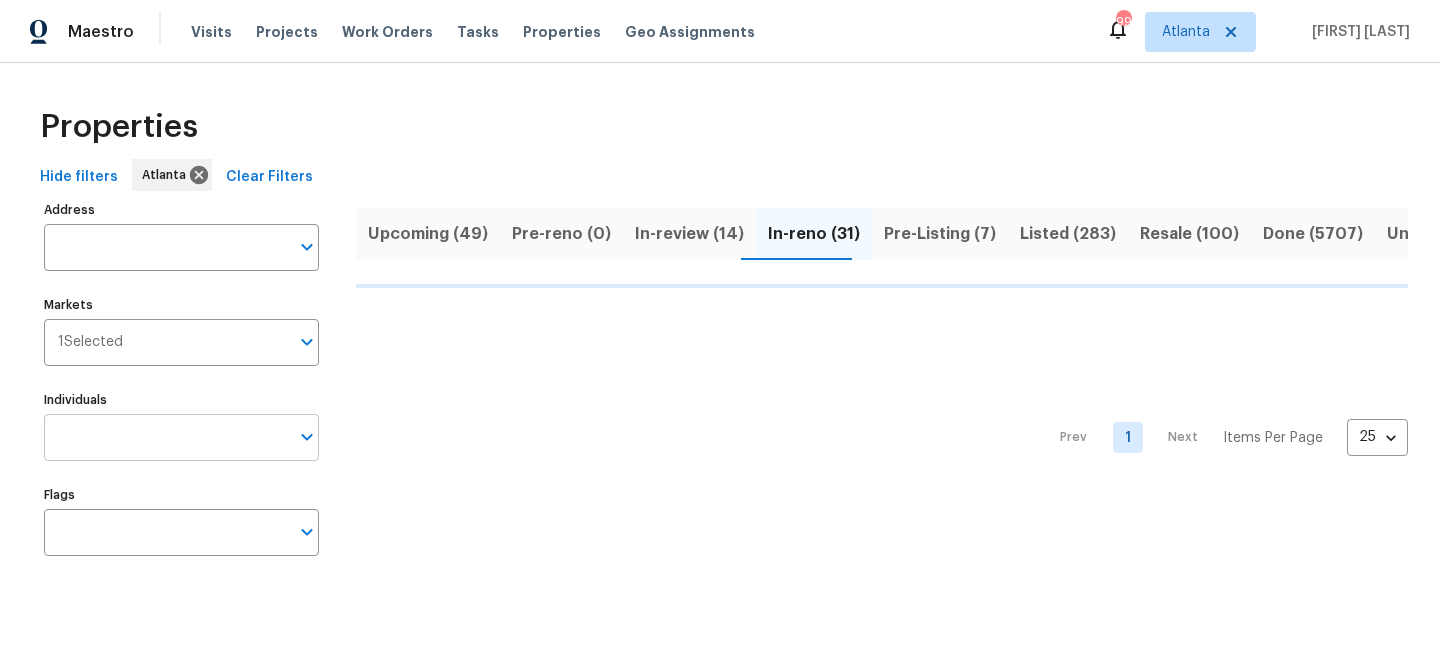 click on "Individuals" at bounding box center (166, 437) 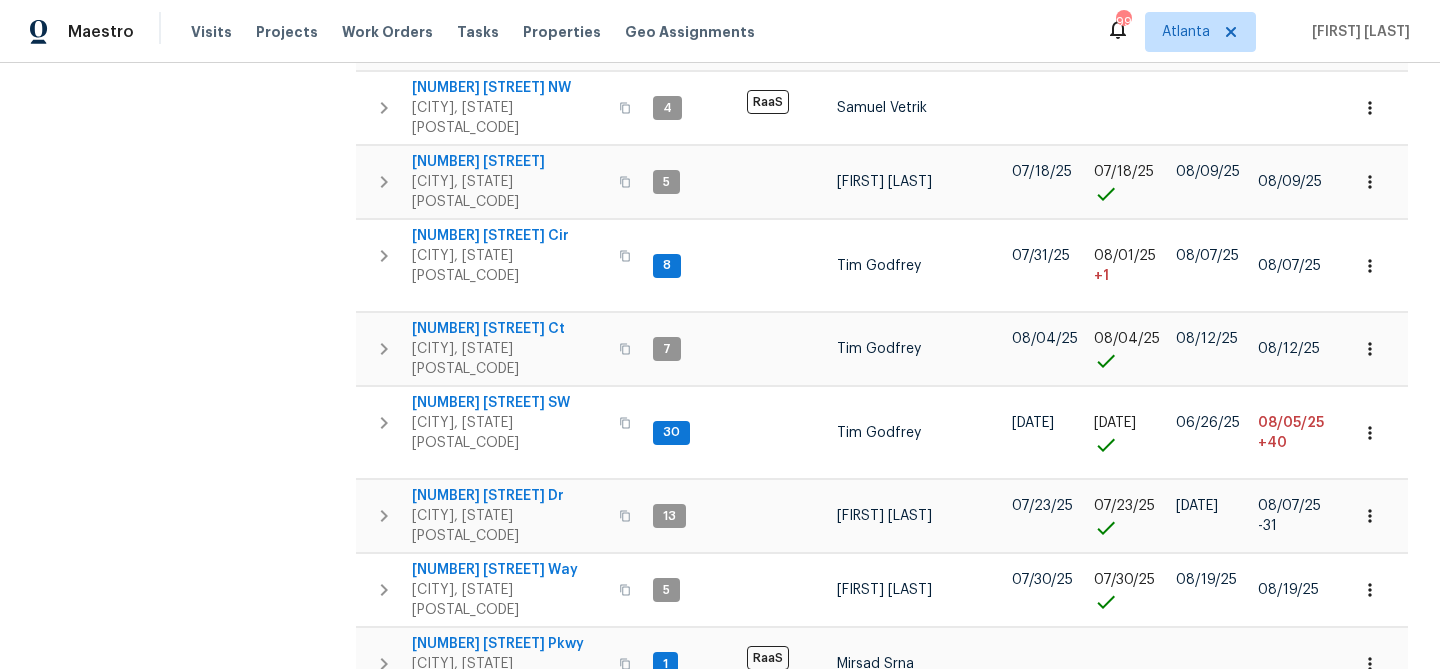 scroll, scrollTop: 0, scrollLeft: 0, axis: both 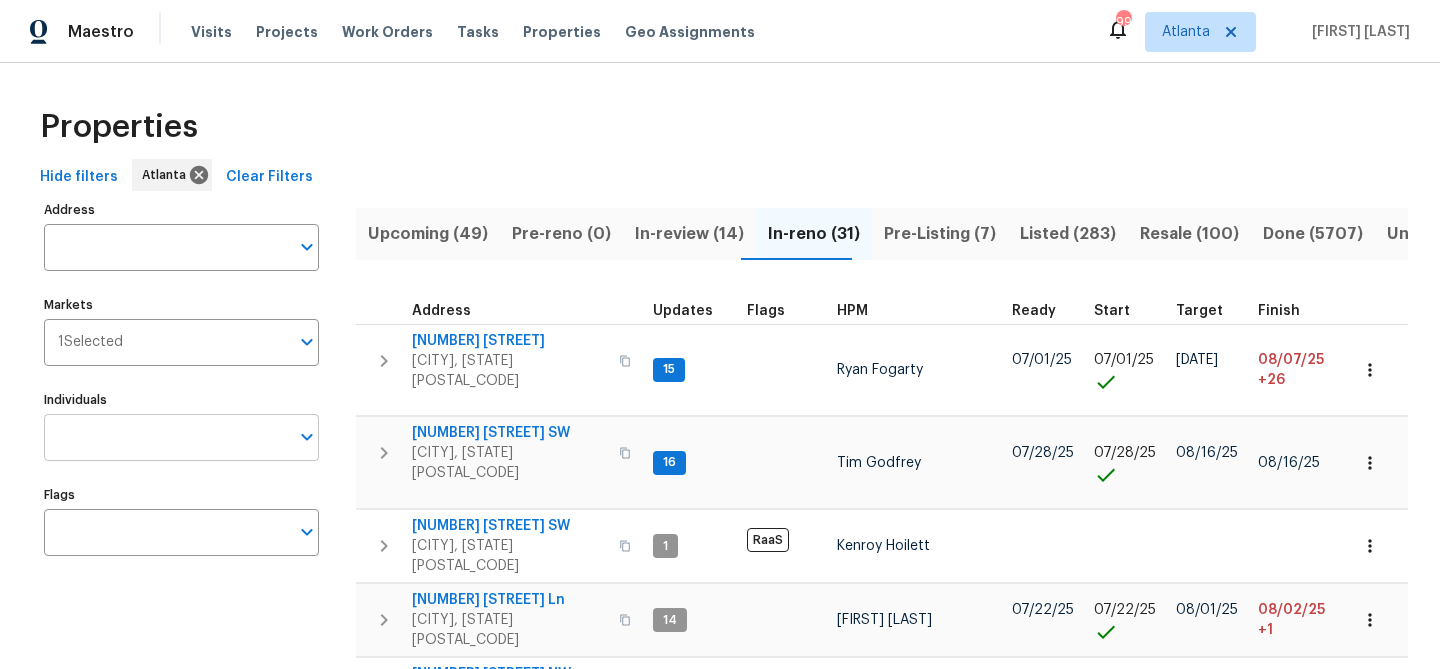 click on "Individuals" at bounding box center [166, 437] 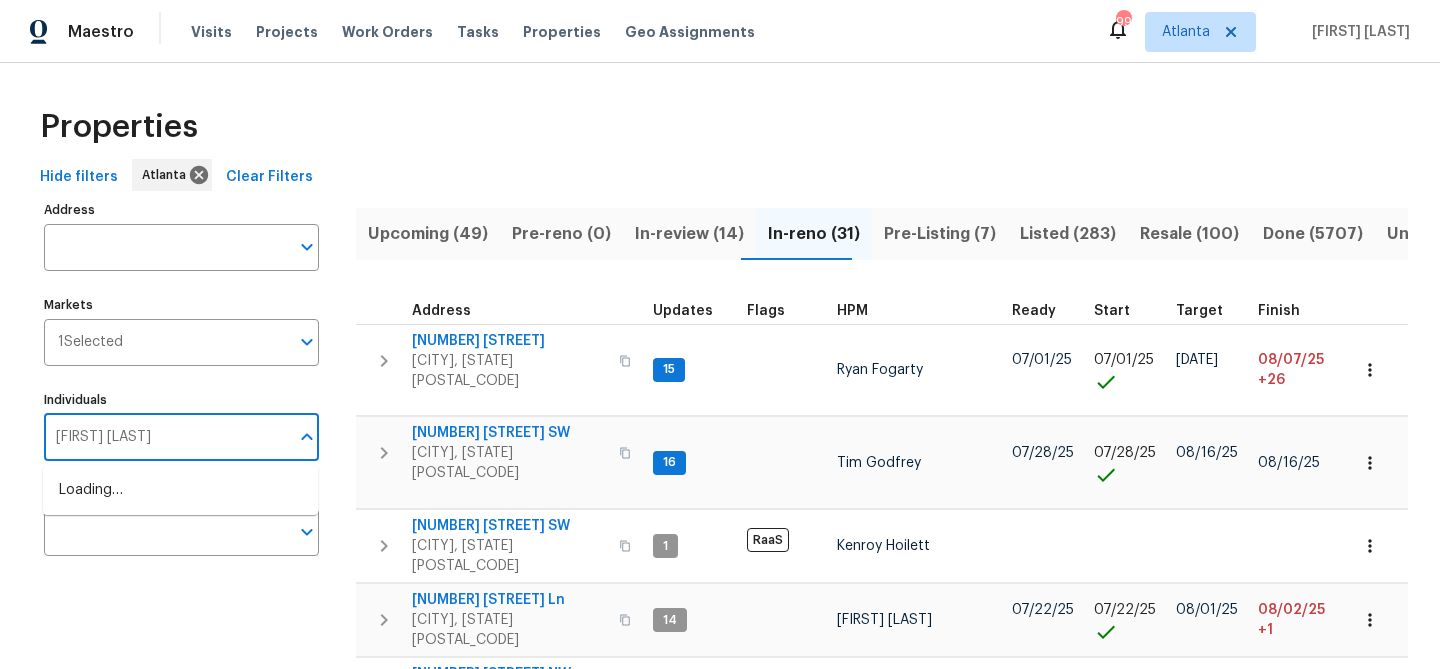 type on "[FIRST] [LAST]" 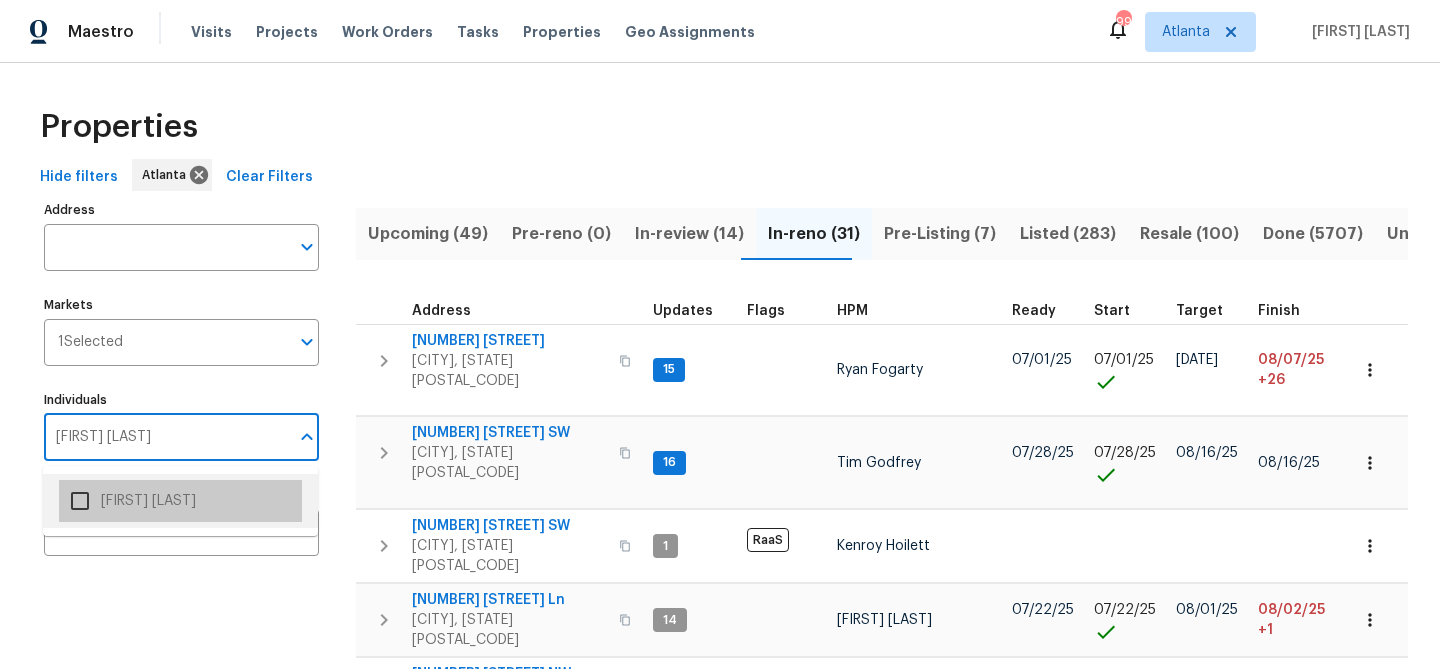 click on "[FIRST] [LAST]" at bounding box center (180, 501) 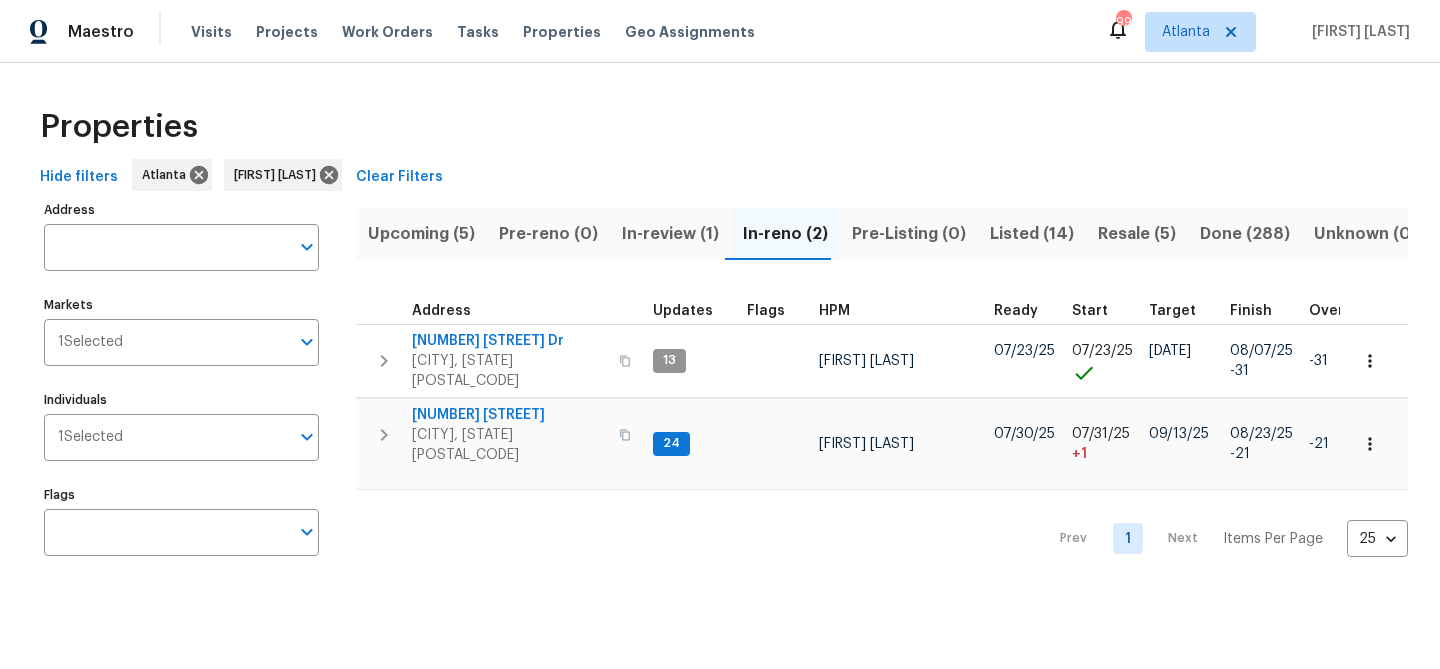 click on "Upcoming (5)" at bounding box center (421, 234) 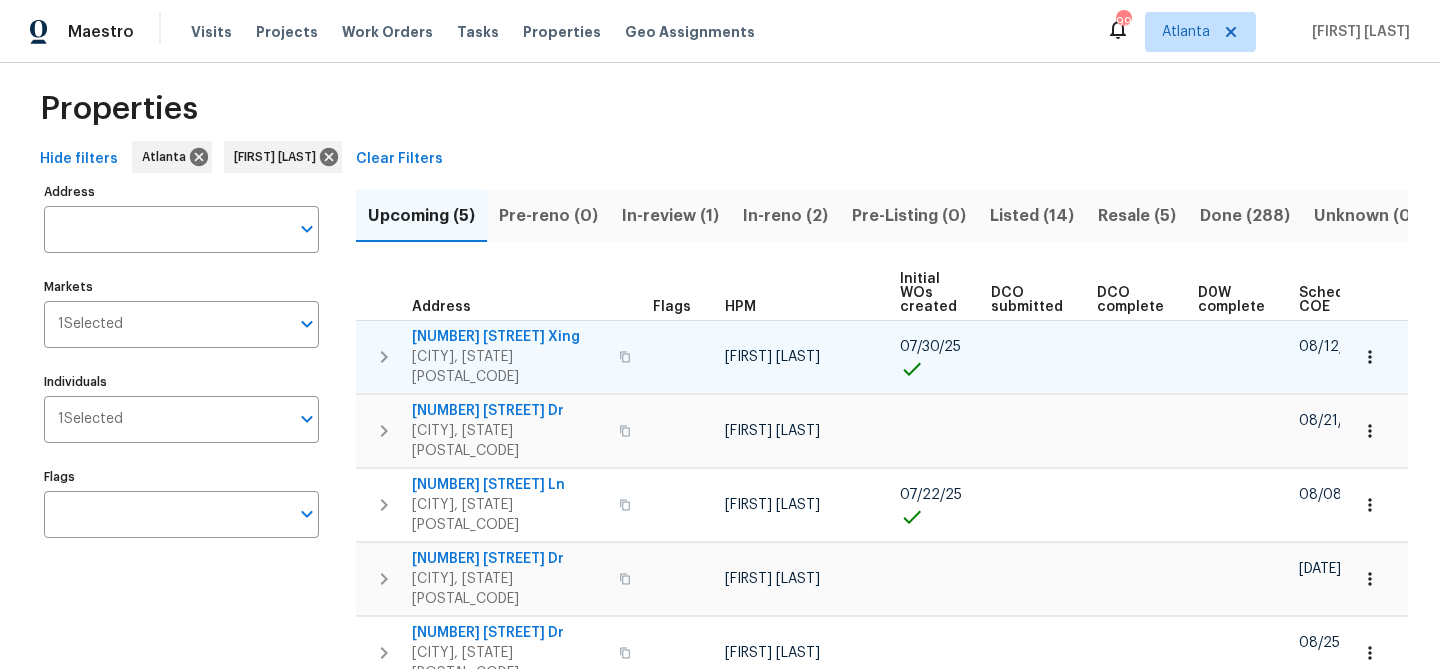 scroll, scrollTop: 19, scrollLeft: 0, axis: vertical 